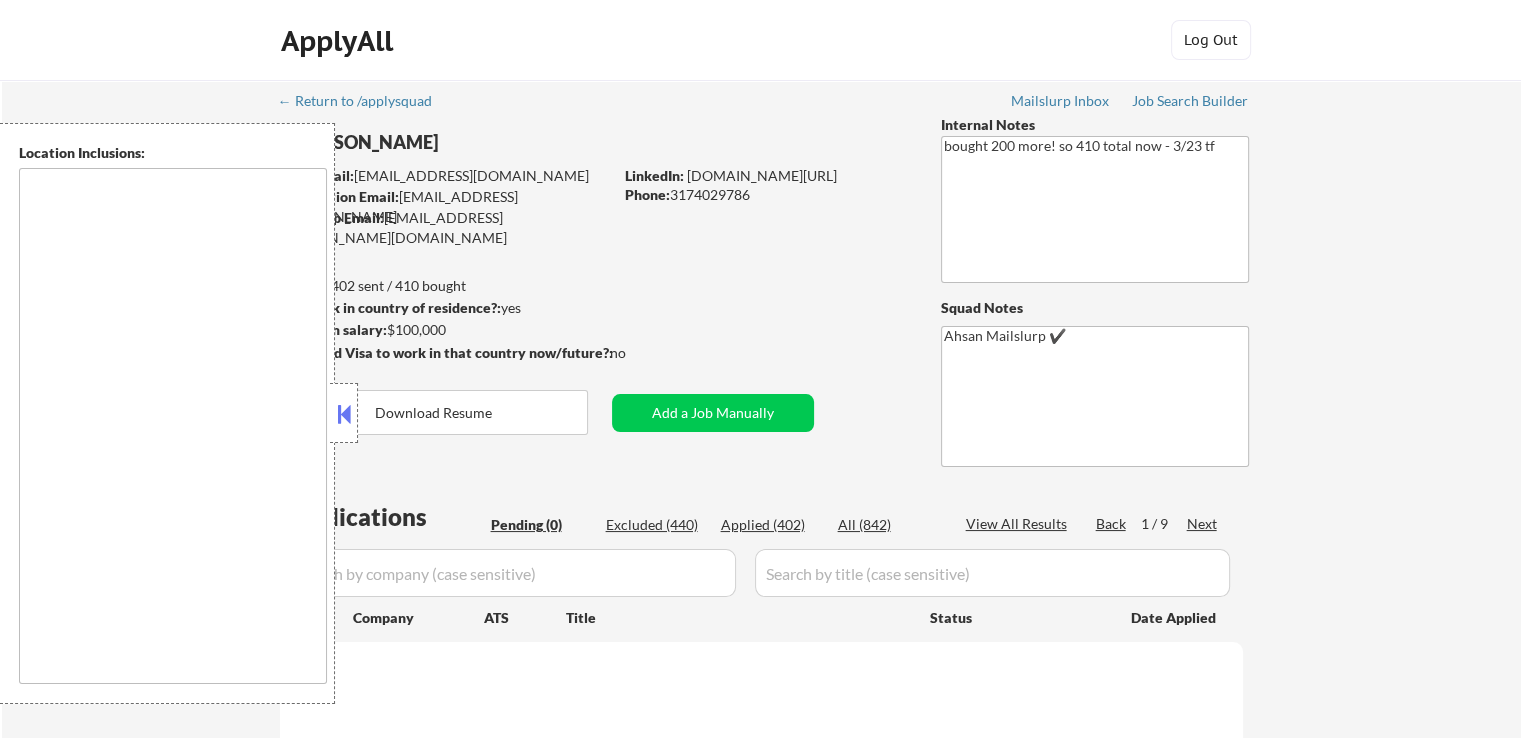 scroll, scrollTop: 100, scrollLeft: 0, axis: vertical 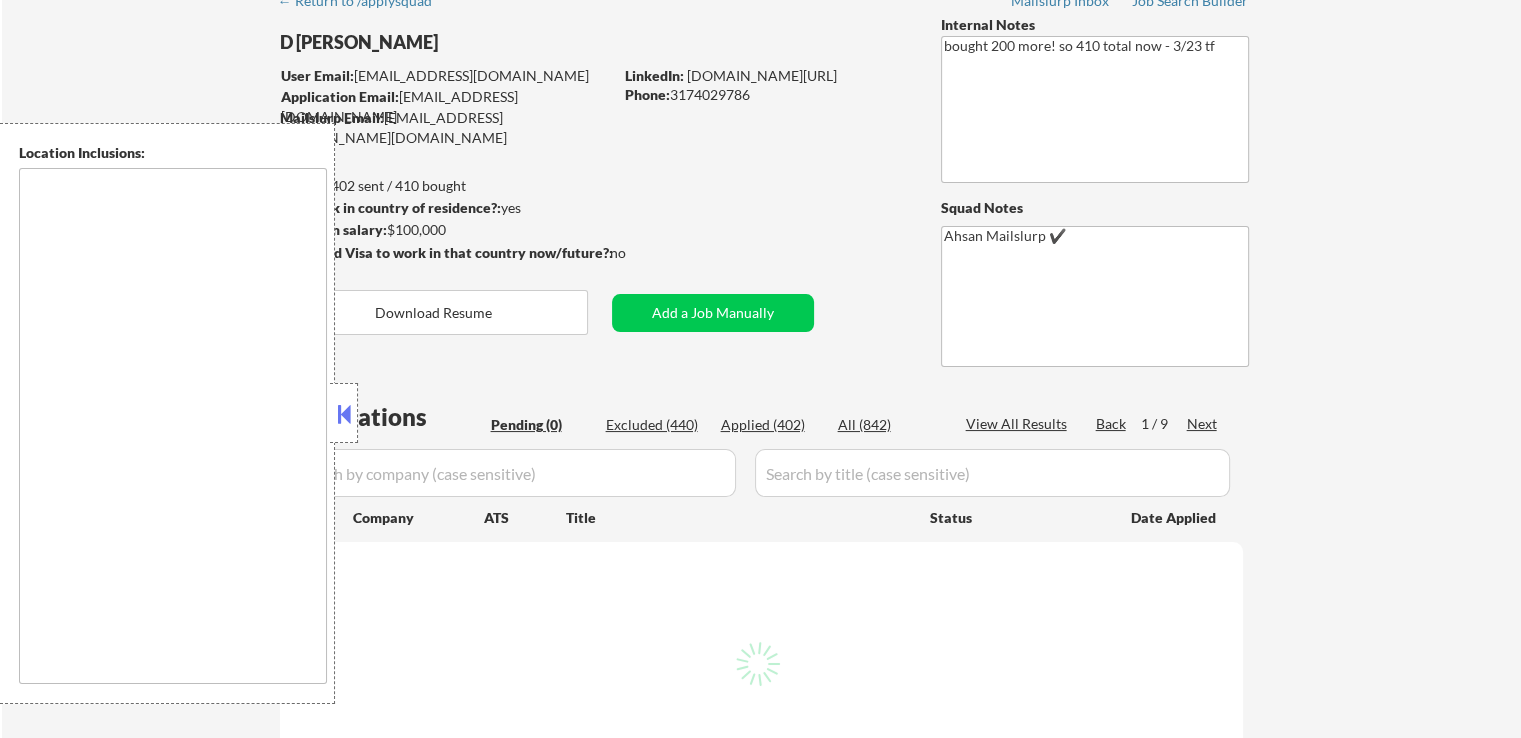 type on "Fishers, IN   [GEOGRAPHIC_DATA], IN   [GEOGRAPHIC_DATA], IN   [GEOGRAPHIC_DATA], IN   [GEOGRAPHIC_DATA], IN   [GEOGRAPHIC_DATA], IN   [GEOGRAPHIC_DATA], IN   [GEOGRAPHIC_DATA], IN   [GEOGRAPHIC_DATA], IN   [GEOGRAPHIC_DATA], IN   [GEOGRAPHIC_DATA], IN   [GEOGRAPHIC_DATA], IN   [GEOGRAPHIC_DATA], IN   [GEOGRAPHIC_DATA], IN   [GEOGRAPHIC_DATA], IN   [GEOGRAPHIC_DATA], IN   [GEOGRAPHIC_DATA], IN   [GEOGRAPHIC_DATA], IN   [GEOGRAPHIC_DATA], IN   [GEOGRAPHIC_DATA], IN   [GEOGRAPHIC_DATA], IN   [GEOGRAPHIC_DATA], IN   [GEOGRAPHIC_DATA], IN   [GEOGRAPHIC_DATA], IN   [GEOGRAPHIC_DATA], IN   [GEOGRAPHIC_DATA], IN   [GEOGRAPHIC_DATA], IN   [GEOGRAPHIC_DATA], IN   [GEOGRAPHIC_DATA], IN   [GEOGRAPHIC_DATA], IN   [GEOGRAPHIC_DATA], IN   [GEOGRAPHIC_DATA], IN   [GEOGRAPHIC_DATA], IN   [GEOGRAPHIC_DATA], IN   [GEOGRAPHIC_DATA], IN   [GEOGRAPHIC_DATA], IN   [GEOGRAPHIC_DATA], IN   [GEOGRAPHIC_DATA], IN   [GEOGRAPHIC_DATA], IN   [GEOGRAPHIC_DATA], IN   [GEOGRAPHIC_DATA], IN   [GEOGRAPHIC_DATA], IN   [GEOGRAPHIC_DATA], IN   [GEOGRAPHIC_DATA], [GEOGRAPHIC_DATA]" 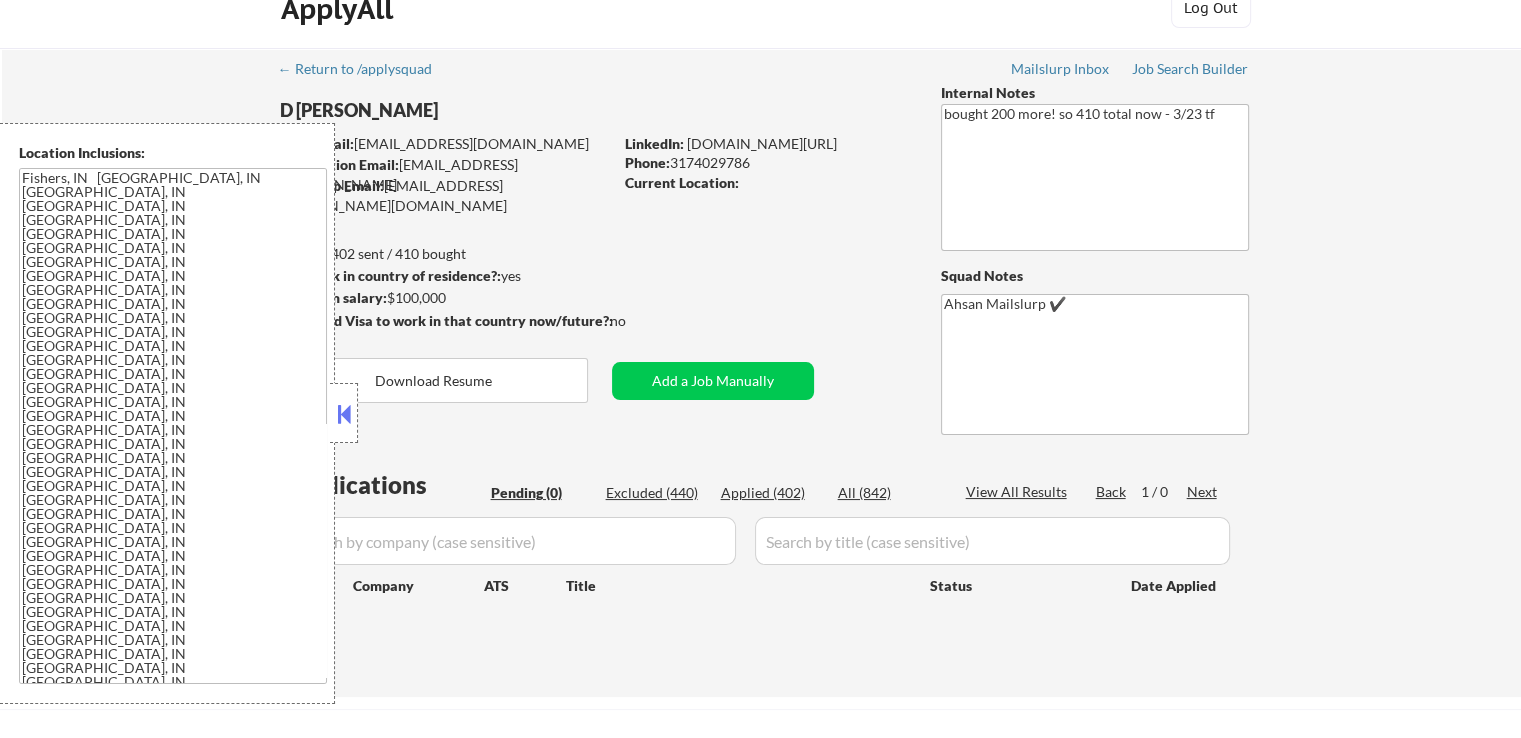 scroll, scrollTop: 0, scrollLeft: 0, axis: both 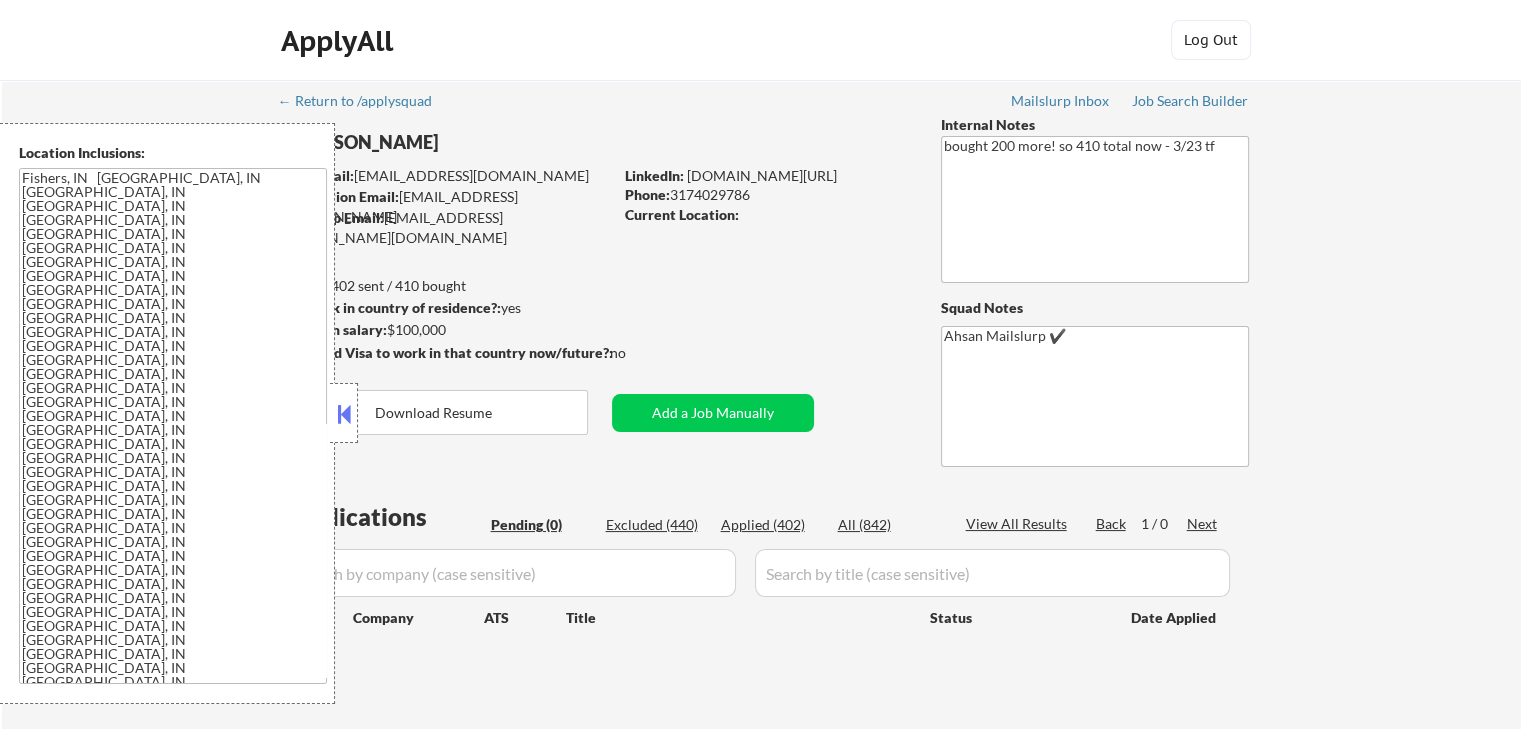 select on ""pending"" 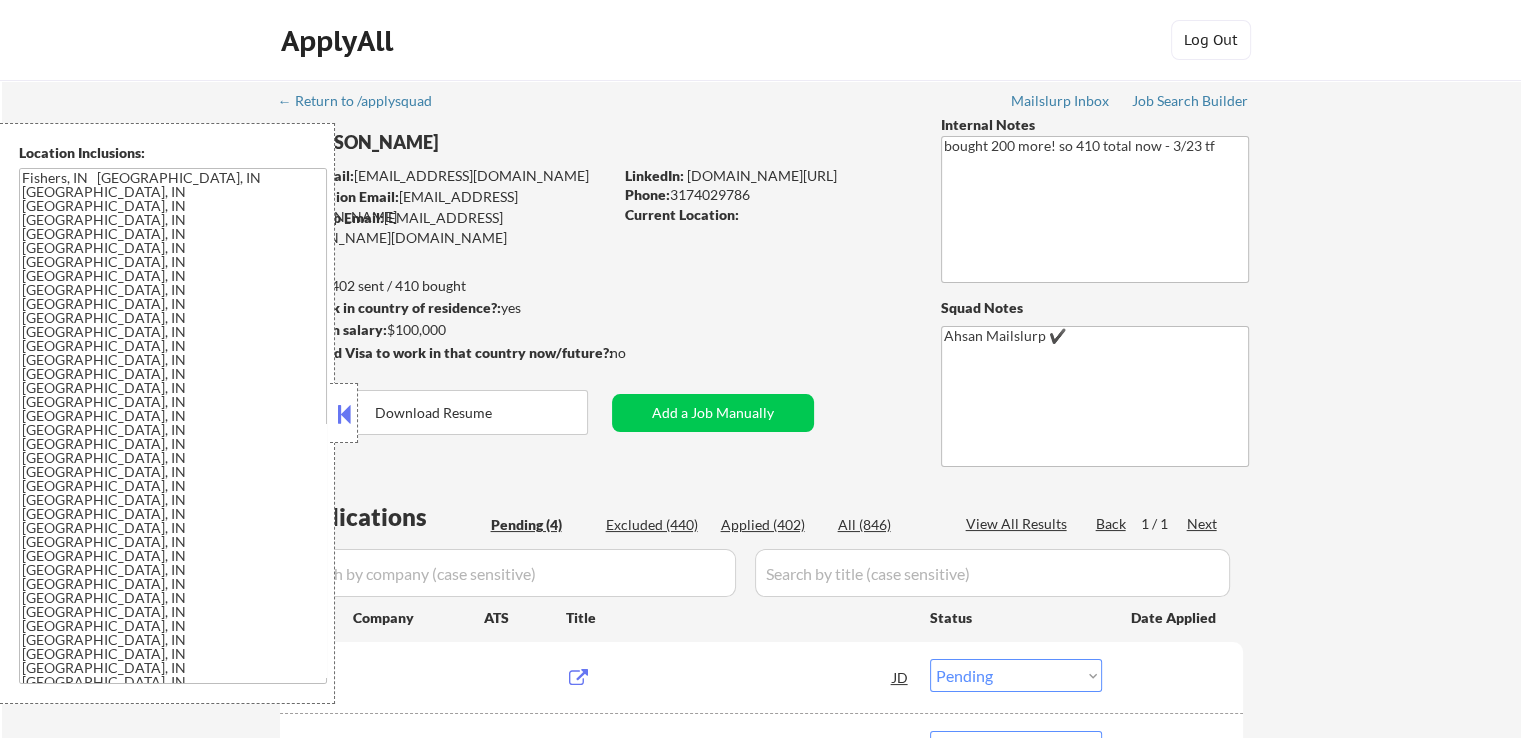 select on ""pending"" 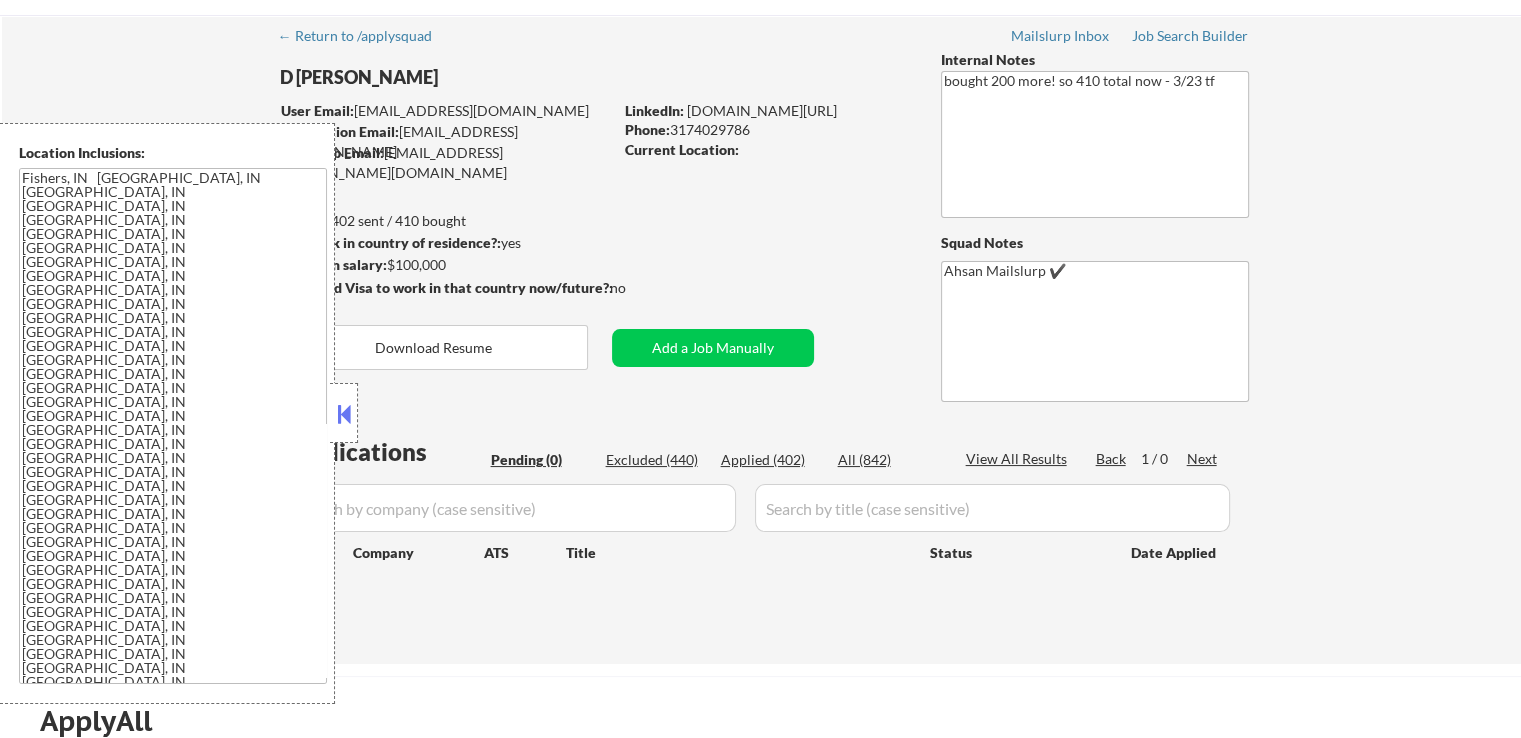 scroll, scrollTop: 100, scrollLeft: 0, axis: vertical 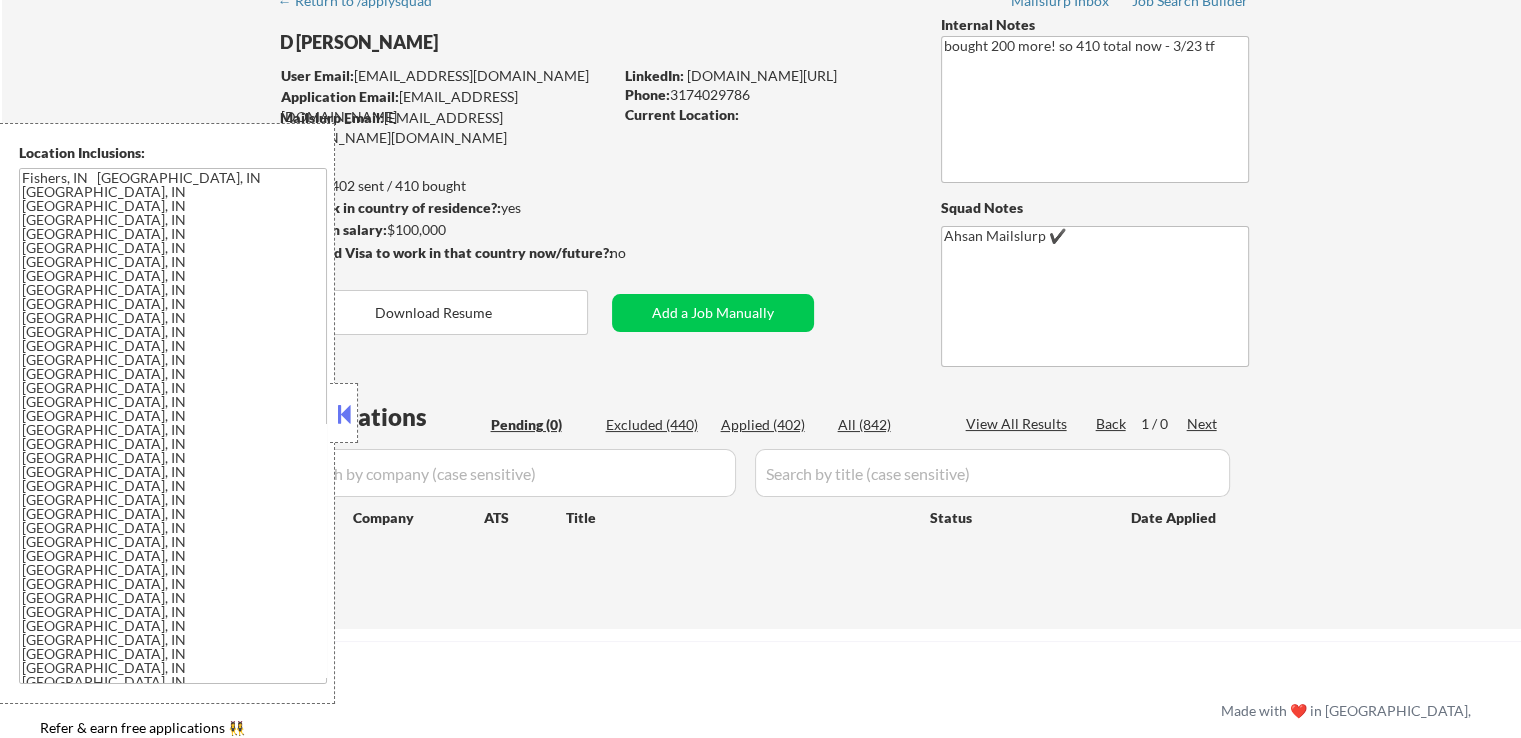 click on "Applications Pending (0) Excluded (440) Applied (402) All (842) View All Results Back 1 / 0
Next Company ATS Title Status Date Applied JD Choose an option... Pending Applied Excluded (Questions) Excluded (Expired) Excluded (Location) Excluded (Bad Match) Excluded (Blocklist) Excluded (Salary) Excluded (Other) flock%20safety [PERSON_NAME] Senior Product Designer, Interactive Map JD Choose an option... Pending Applied Excluded (Questions) Excluded (Expired) Excluded (Location) Excluded (Bad Match) Excluded (Blocklist) Excluded (Salary) Excluded (Other) JD Choose an option... Pending Applied Excluded (Questions) Excluded (Expired) Excluded (Location) Excluded (Bad Match) Excluded (Blocklist) Excluded (Salary) Excluded (Other) JD Choose an option... Pending Applied Excluded (Questions) Excluded (Expired) Excluded (Location) Excluded (Bad Match) Excluded (Blocklist) Excluded (Salary) Excluded (Other)" at bounding box center (761, 495) 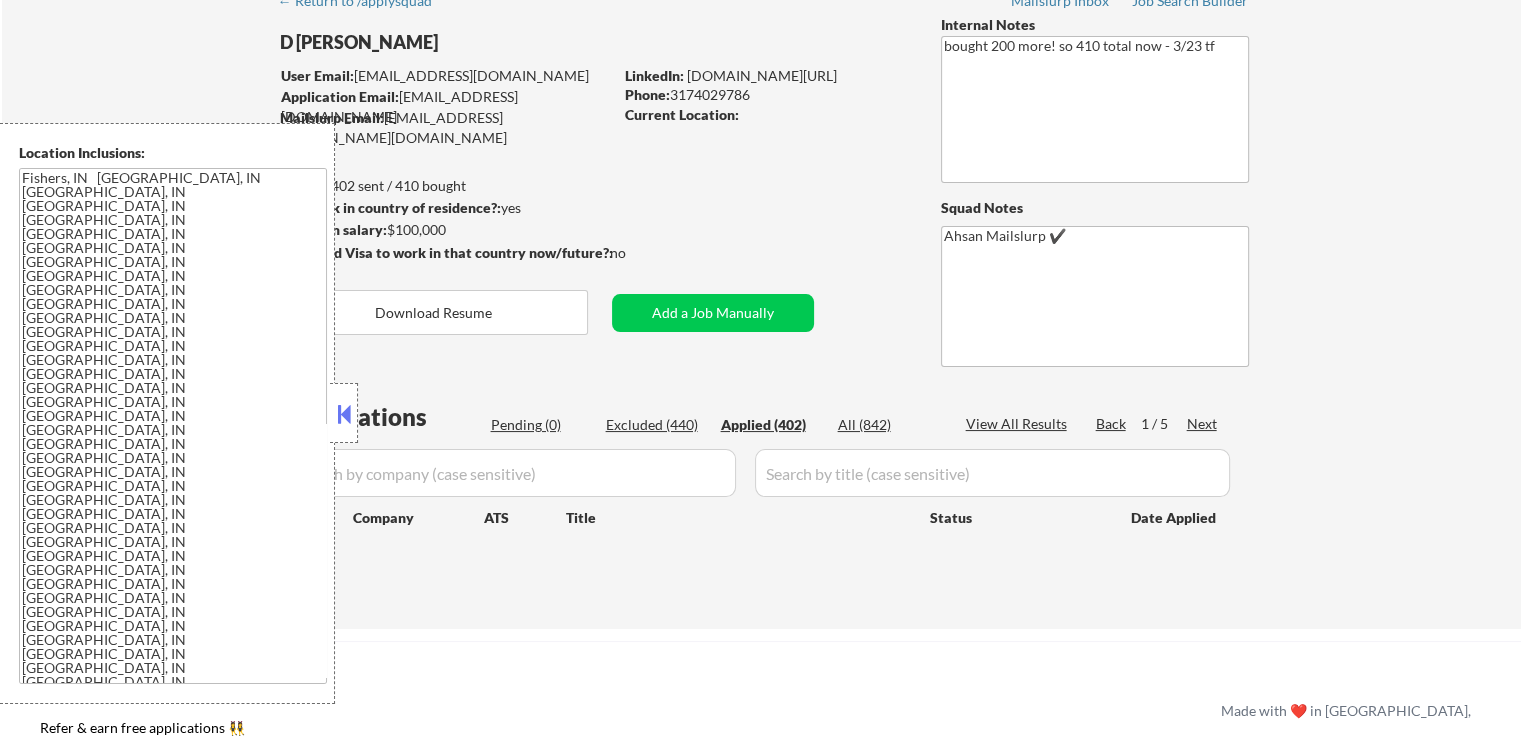 select on ""applied"" 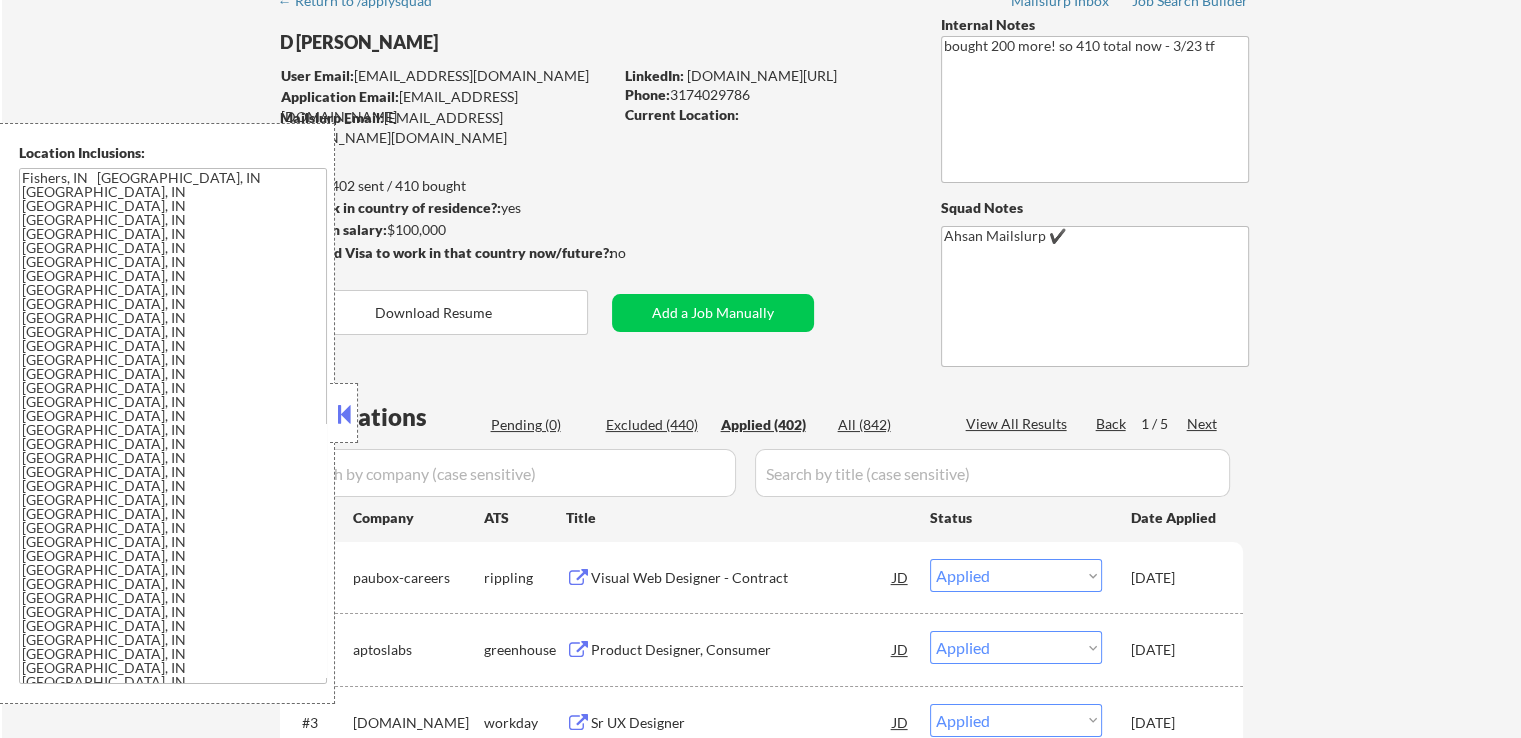 scroll, scrollTop: 200, scrollLeft: 0, axis: vertical 